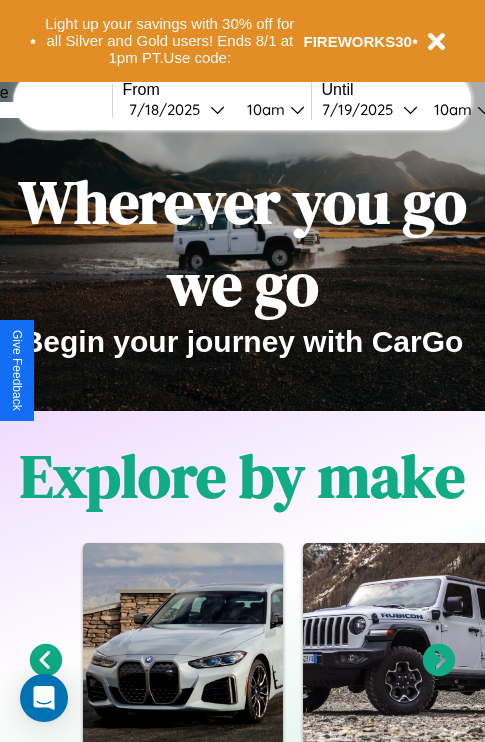 scroll, scrollTop: 0, scrollLeft: 0, axis: both 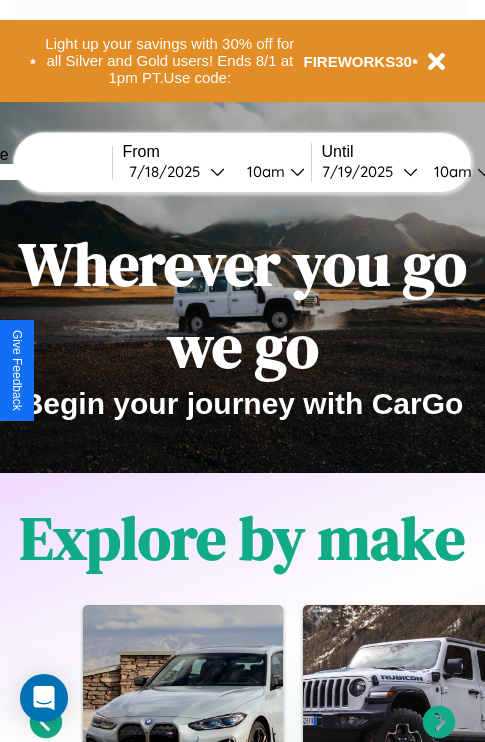 click at bounding box center (37, 172) 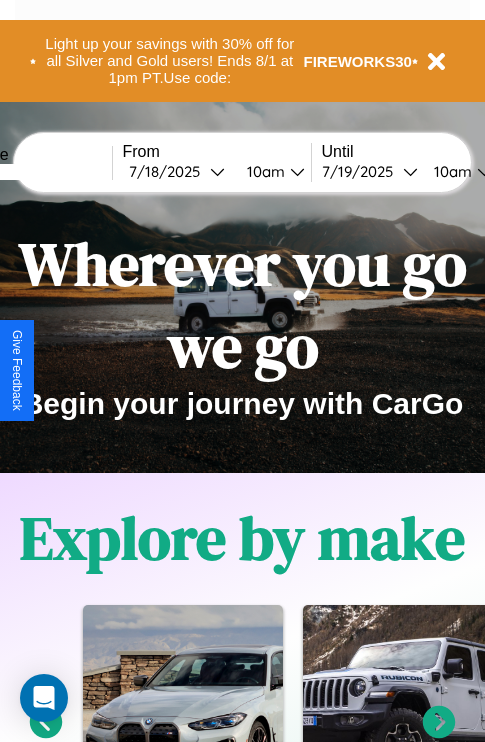 type on "****" 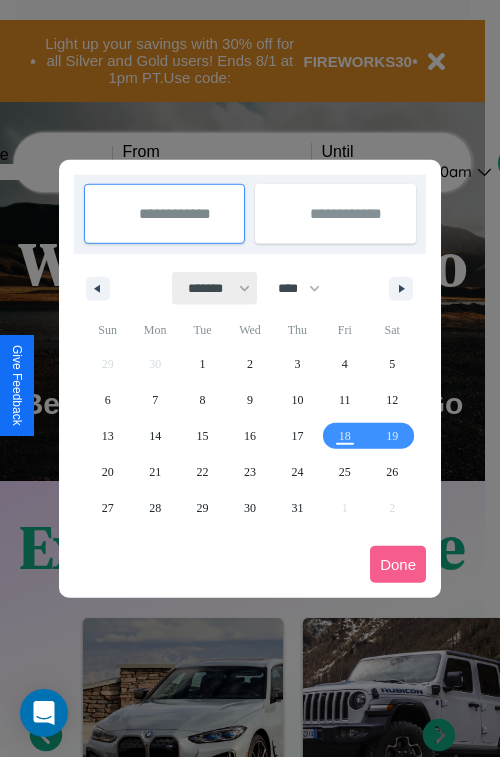 click on "******* ******** ***** ***** *** **** **** ****** ********* ******* ******** ********" at bounding box center (215, 288) 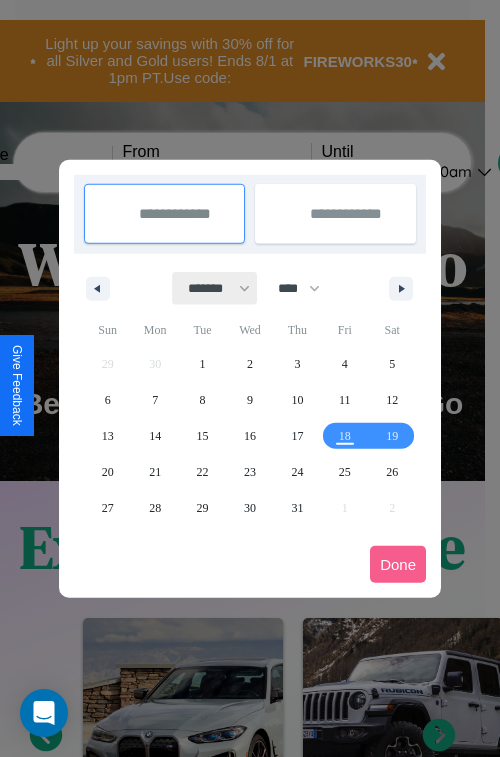 select on "**" 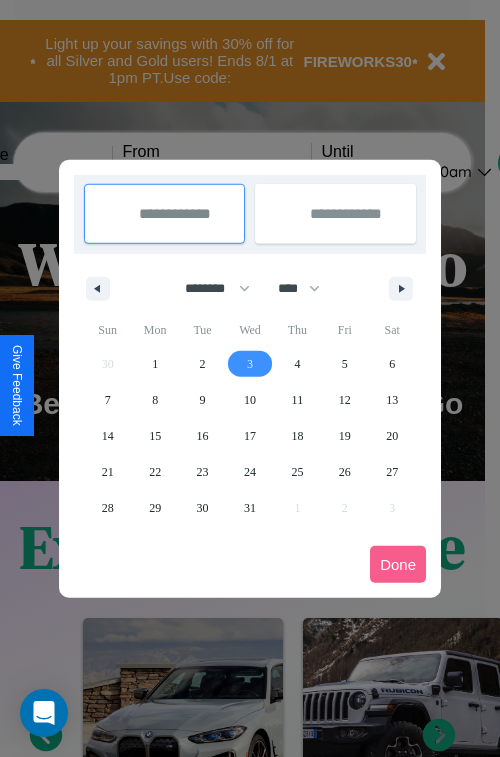 click on "3" at bounding box center [250, 364] 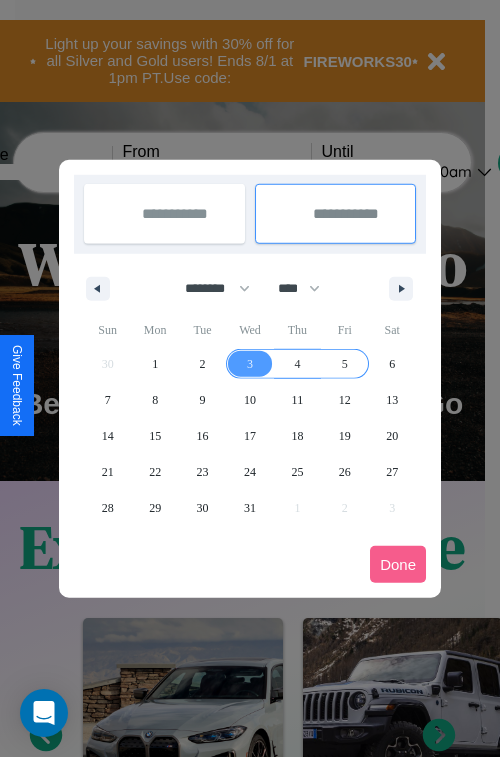 click on "5" at bounding box center (345, 364) 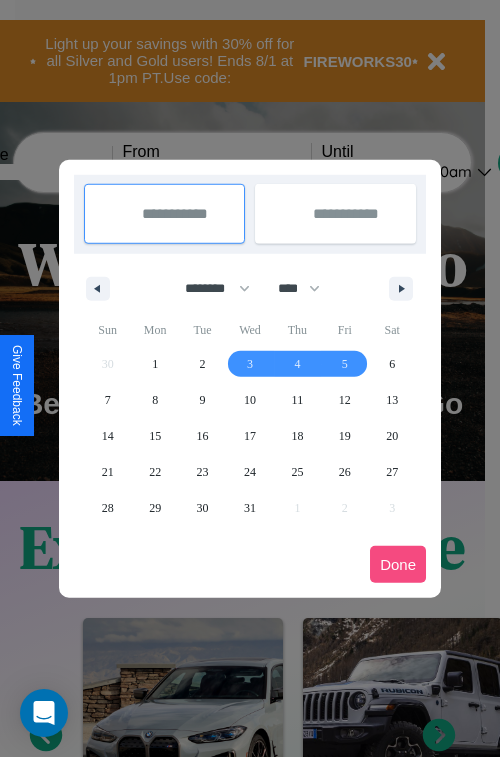 click on "Done" at bounding box center [398, 564] 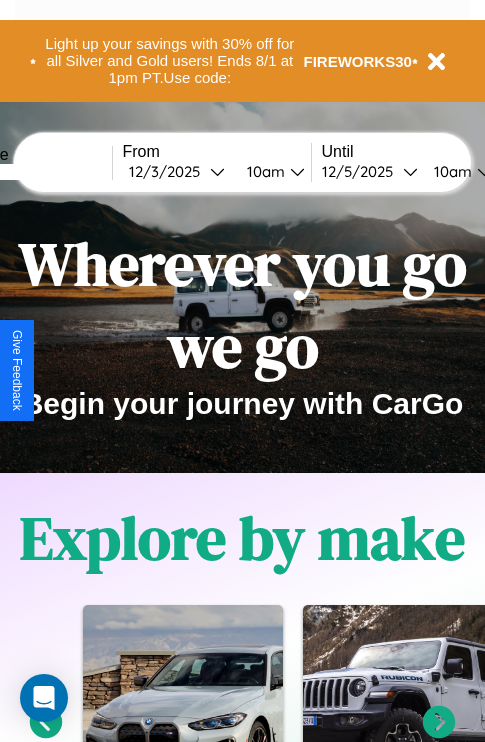 scroll, scrollTop: 0, scrollLeft: 74, axis: horizontal 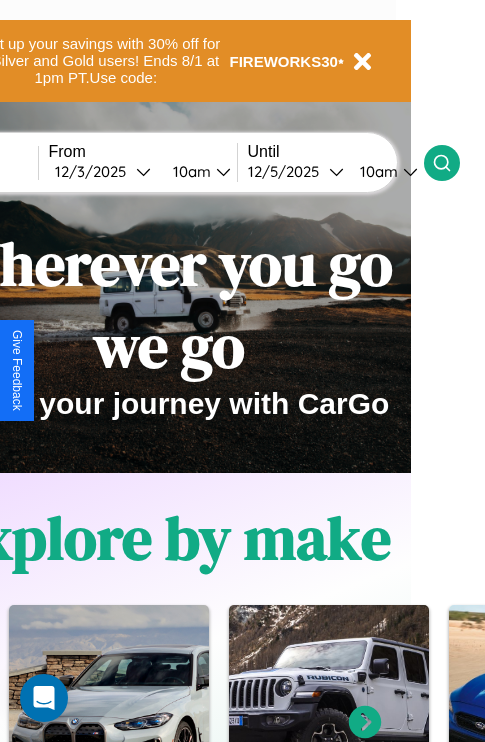 click 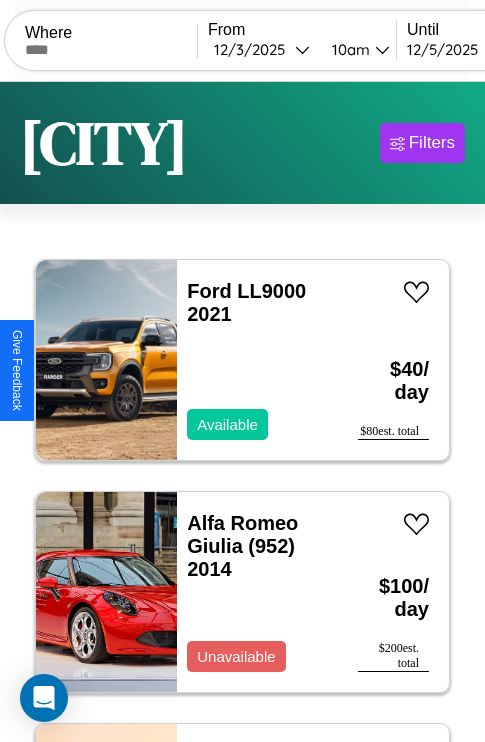 scroll, scrollTop: 95, scrollLeft: 0, axis: vertical 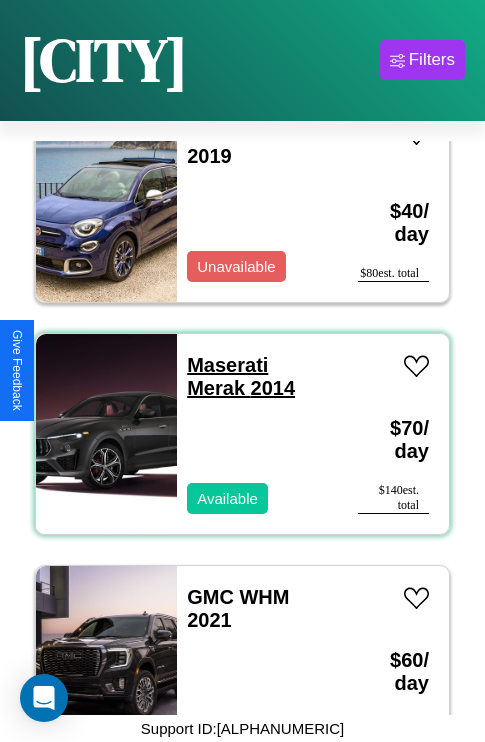 click on "[BRAND]   Merak   [YEAR]" at bounding box center [241, 376] 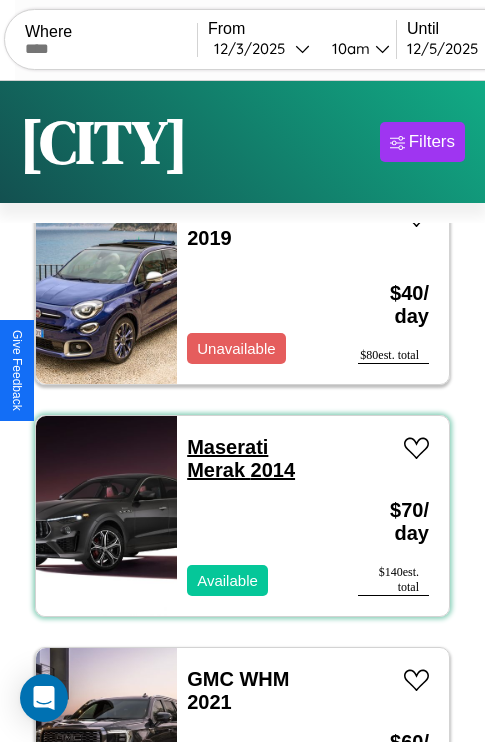 scroll, scrollTop: 0, scrollLeft: 0, axis: both 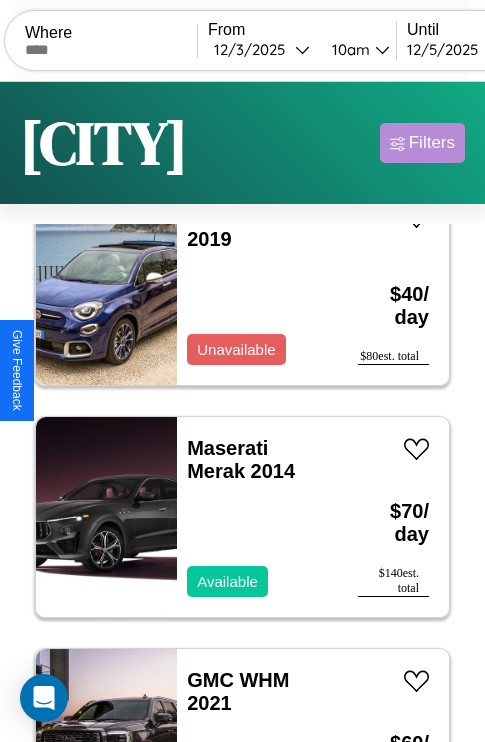 click on "Filters" at bounding box center [432, 143] 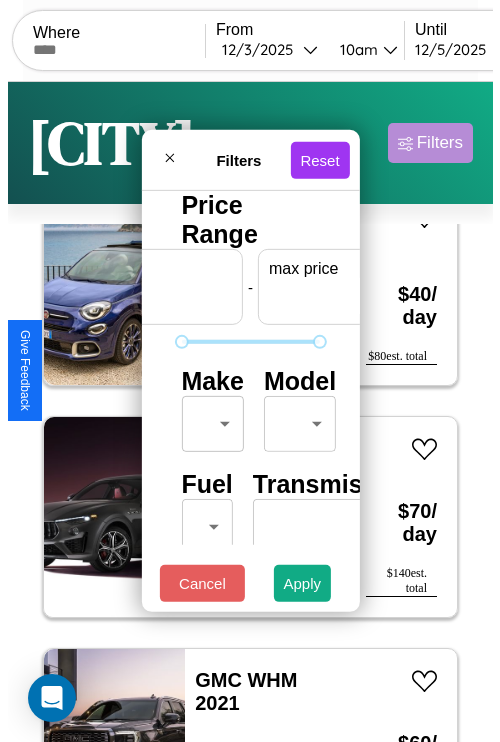 scroll, scrollTop: 0, scrollLeft: 124, axis: horizontal 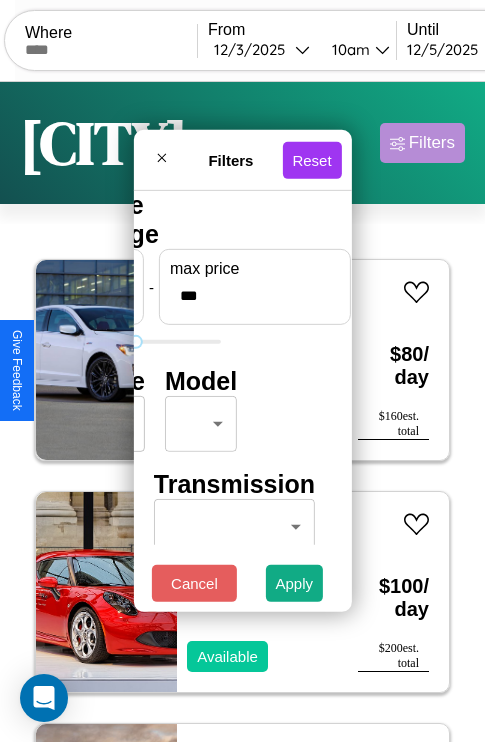 type on "***" 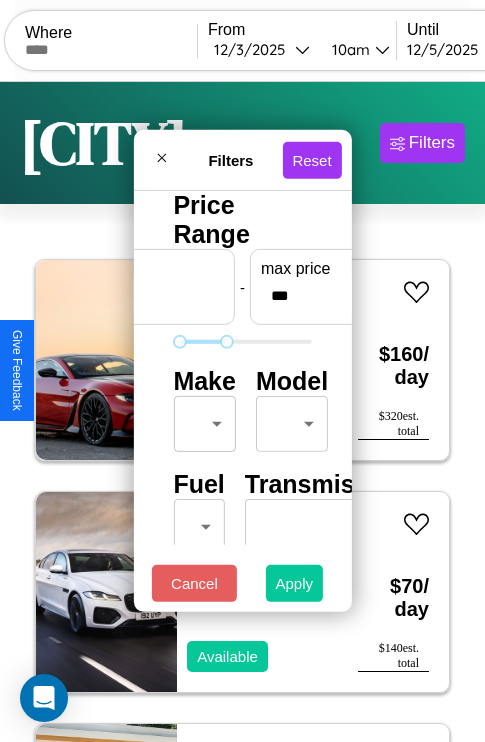 type on "**" 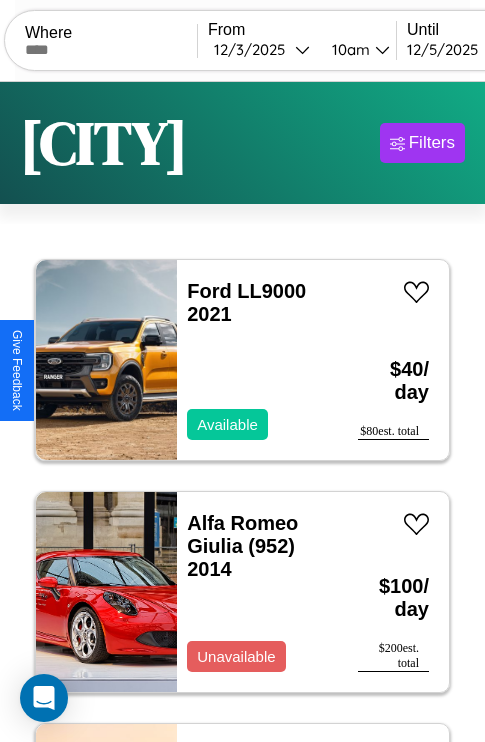 scroll, scrollTop: 50, scrollLeft: 0, axis: vertical 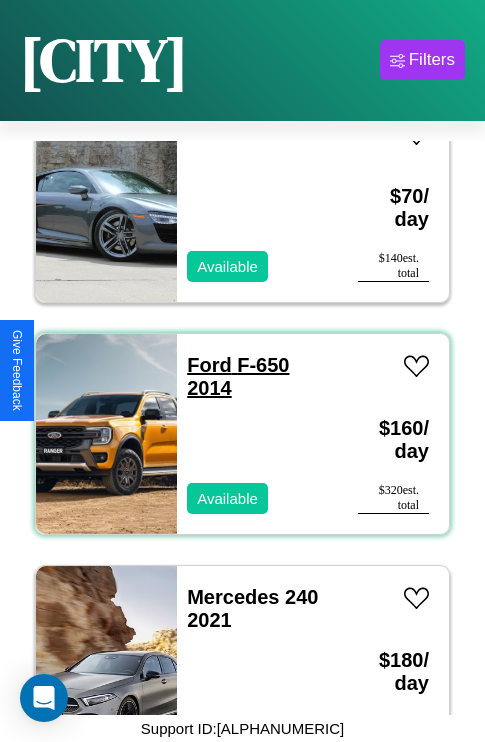 click on "Ford   F-650   [YEAR]" at bounding box center (238, 376) 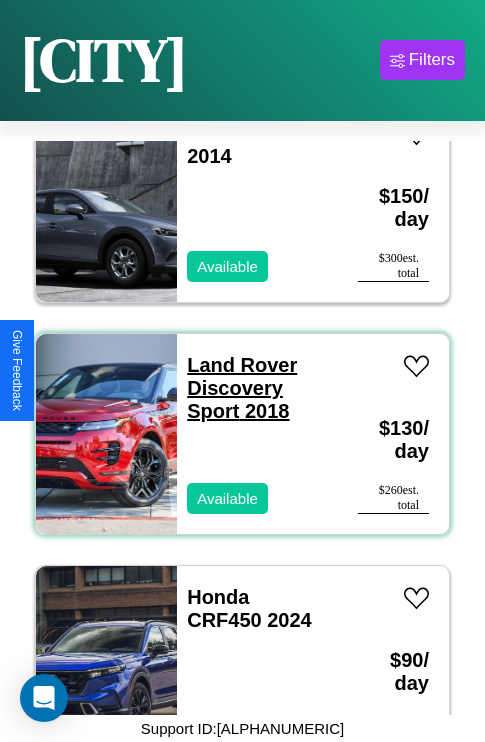 click on "Land Rover   Discovery Sport   [YEAR]" at bounding box center [242, 388] 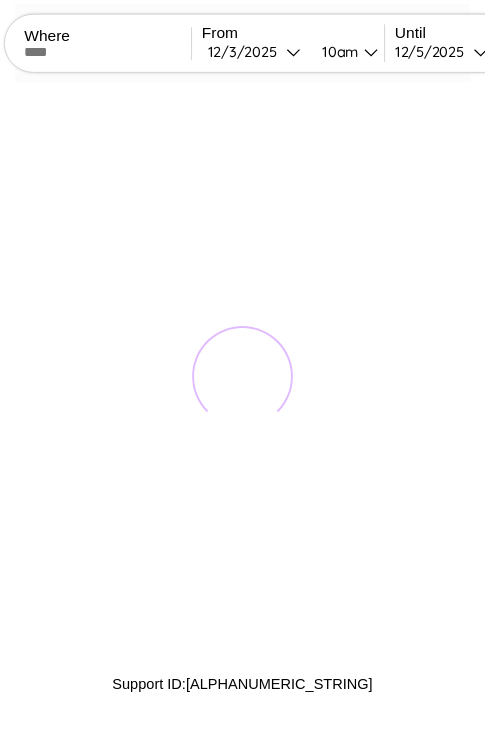 scroll, scrollTop: 0, scrollLeft: 0, axis: both 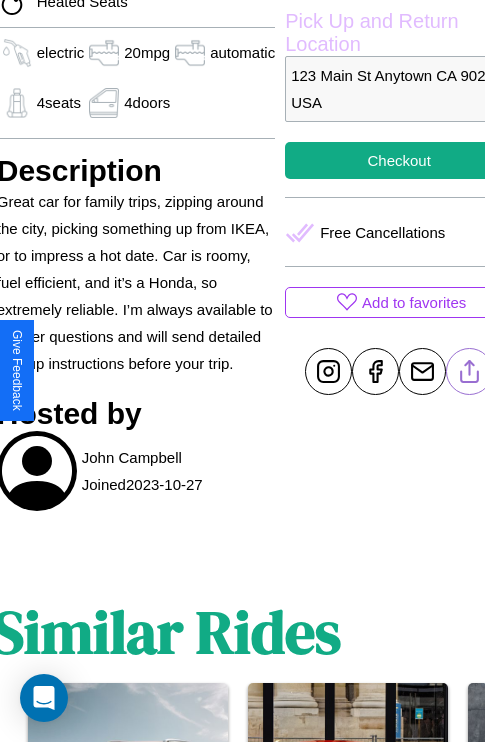 click 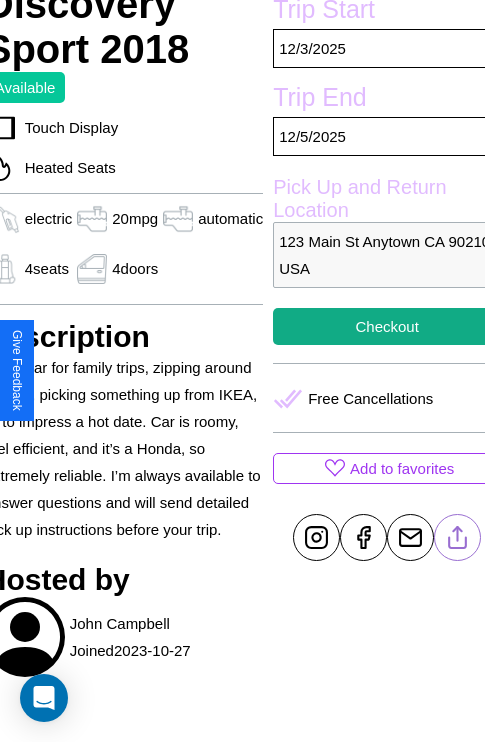 scroll, scrollTop: 458, scrollLeft: 96, axis: both 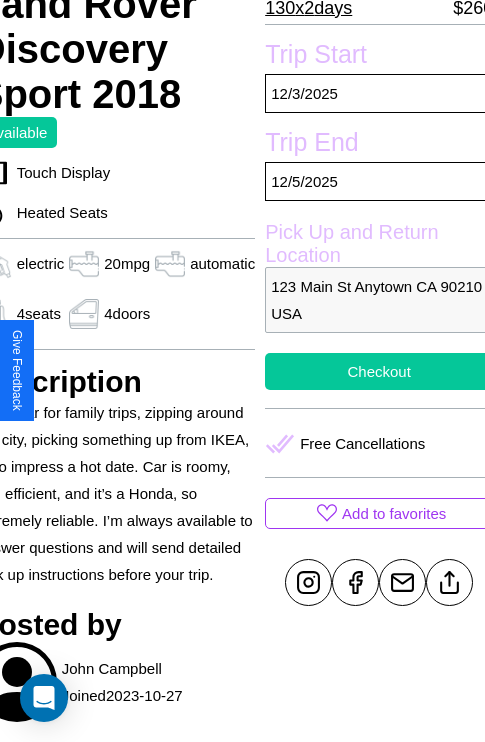 click on "Checkout" at bounding box center [379, 371] 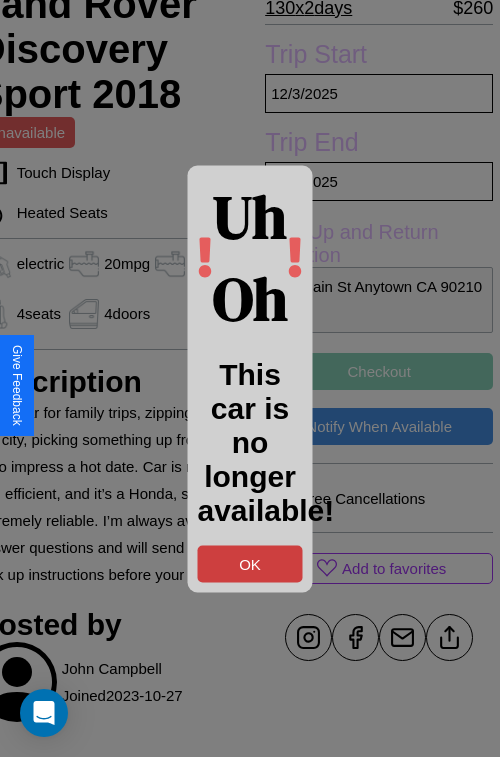 click on "OK" at bounding box center (250, 563) 